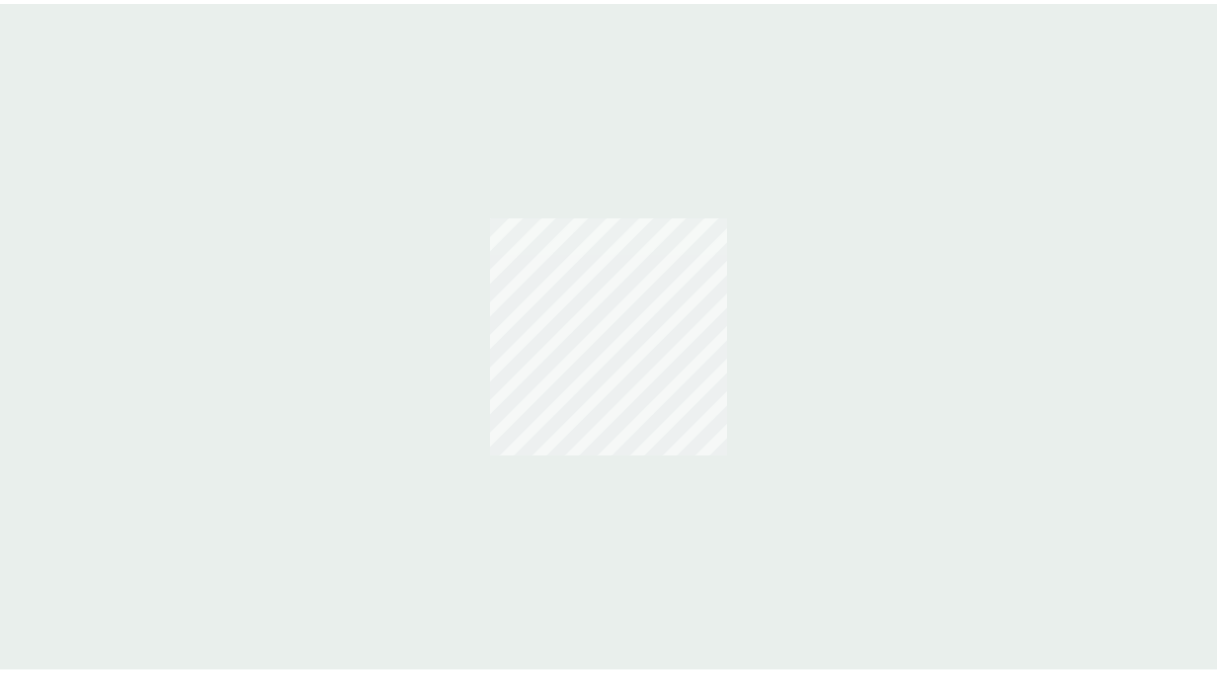 scroll, scrollTop: 0, scrollLeft: 0, axis: both 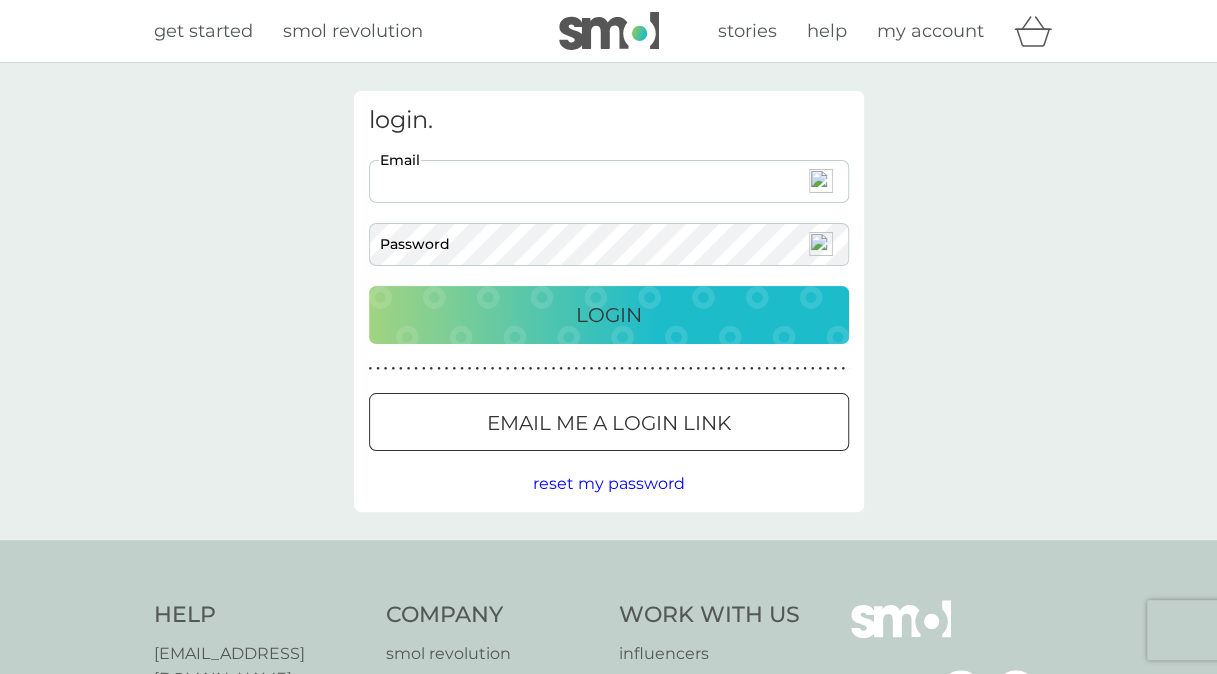 click on "Email" at bounding box center (609, 181) 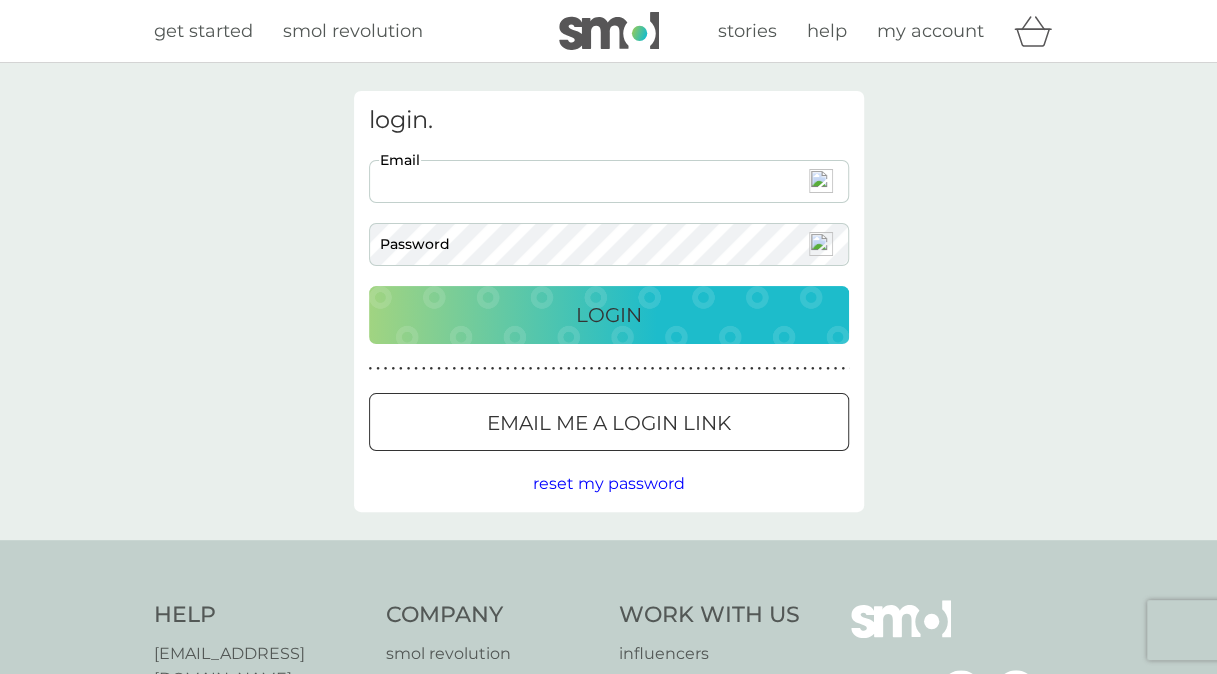 type on "[EMAIL_ADDRESS][DOMAIN_NAME]" 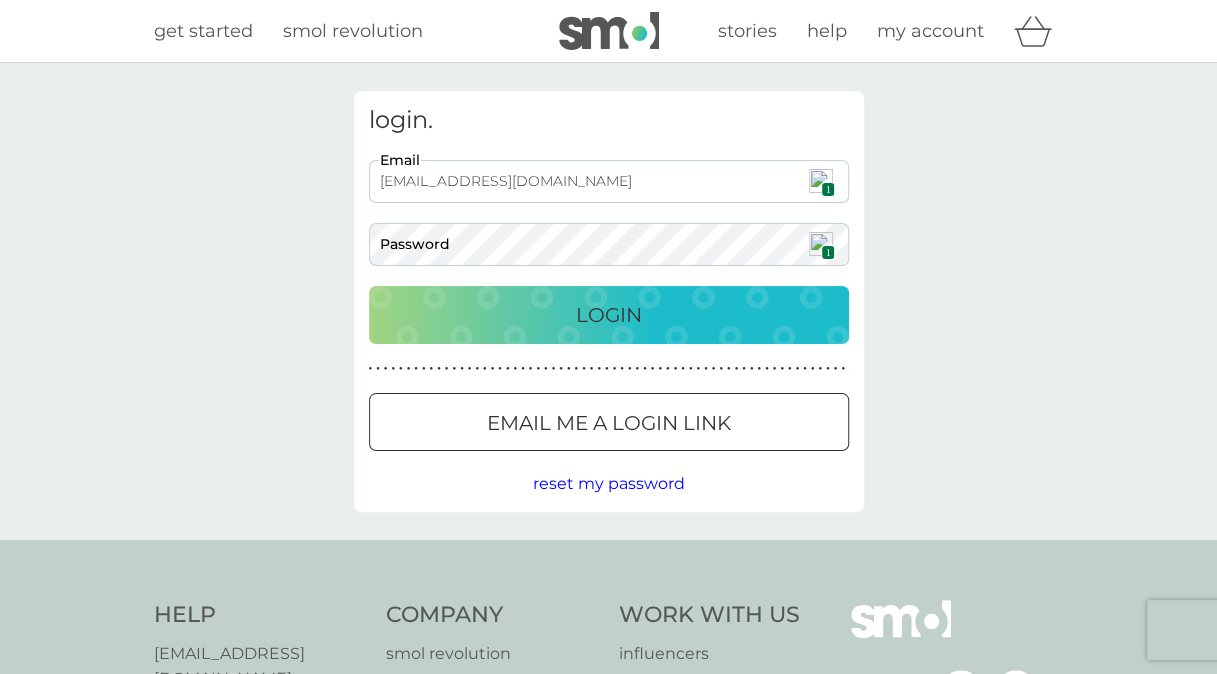 click on "1" at bounding box center [827, 189] 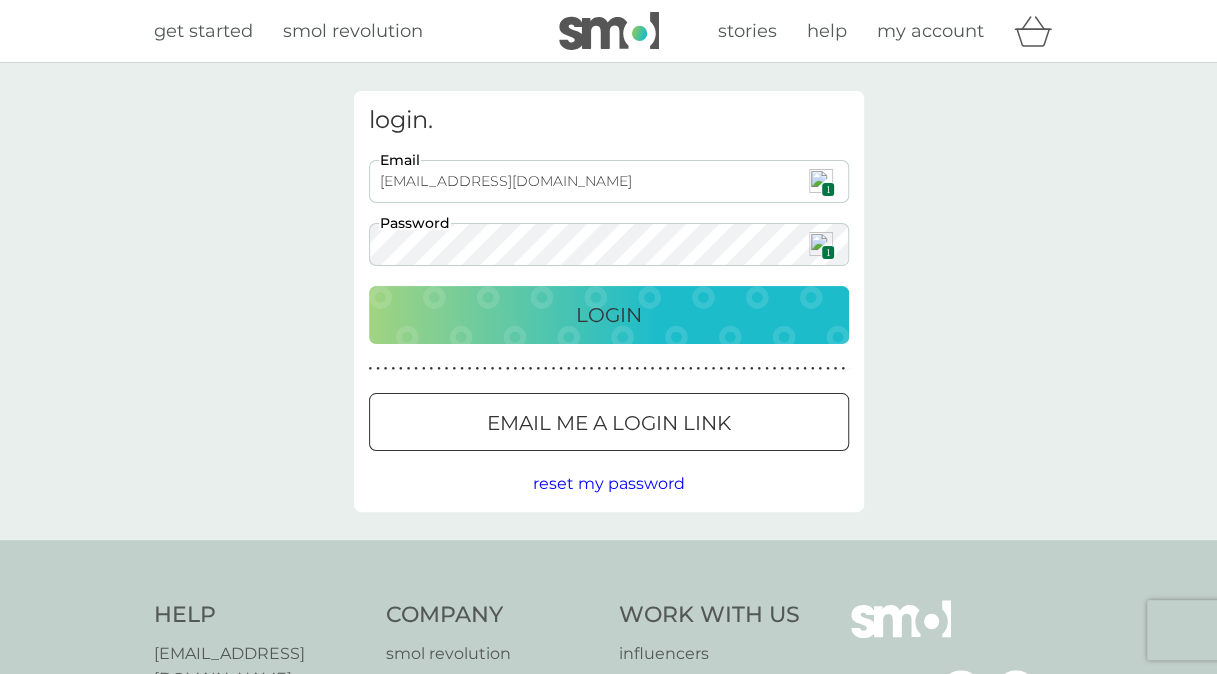 click on "login. kirstyedgington2@hotmail.com 1 Email 1 Password Login ● ● ● ● ● ● ● ● ● ● ● ● ● ● ● ● ● ● ● ● ● ● ● ● ● ● ● ● ● ● ● ● ● ● ● ● ● ● ● ● ● ● ● ● ● ● ● ● ● ● ● ● ● ● ● ● ● ● ● ● ● ● ● ● ● ● ● ● ● ● Email me a login link reset my password" at bounding box center [609, 301] 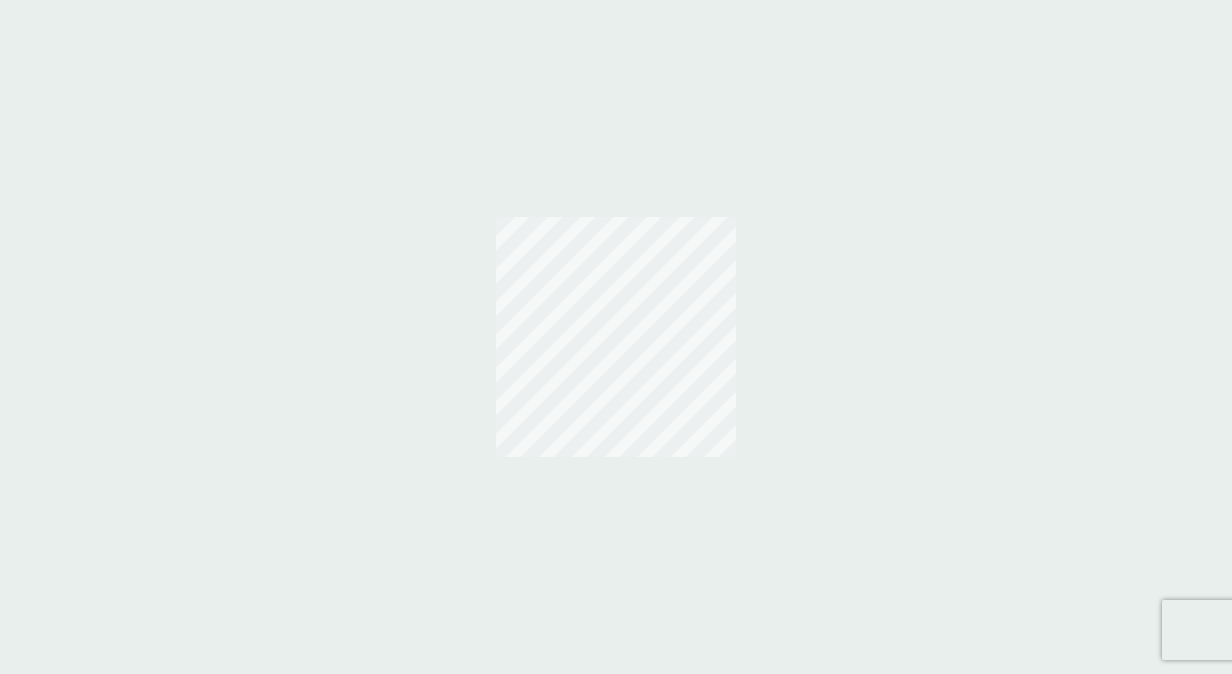 scroll, scrollTop: 0, scrollLeft: 0, axis: both 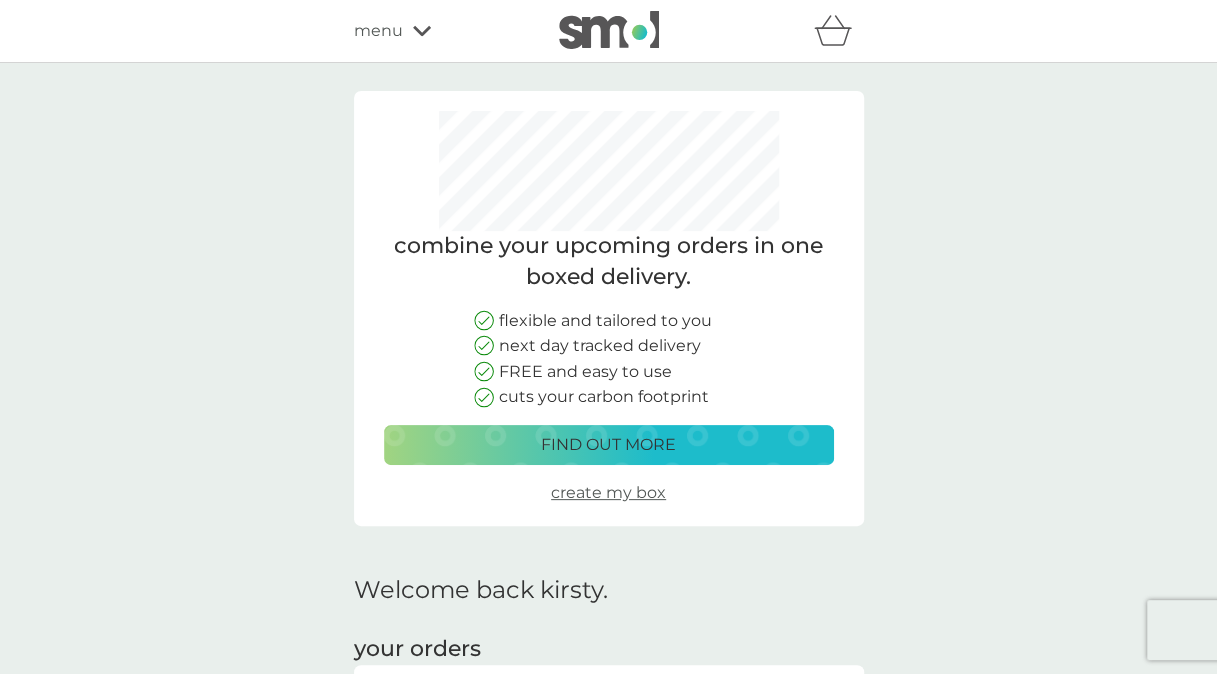 click on "create my box" at bounding box center (608, 492) 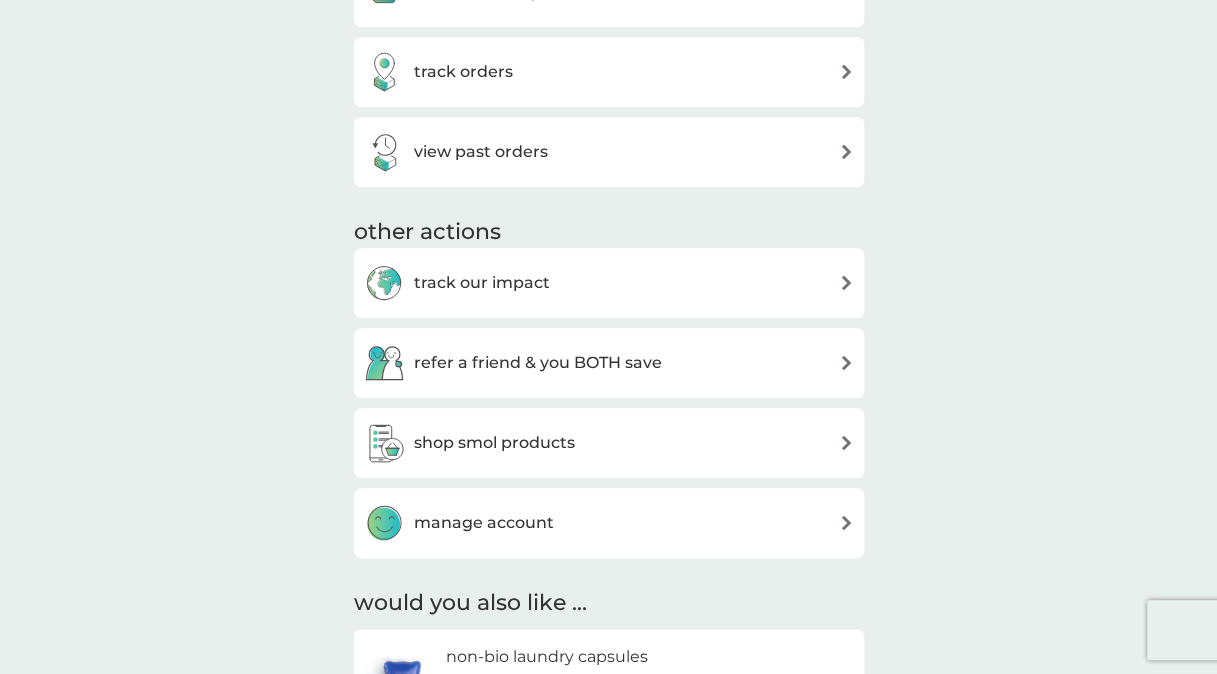 scroll, scrollTop: 1012, scrollLeft: 0, axis: vertical 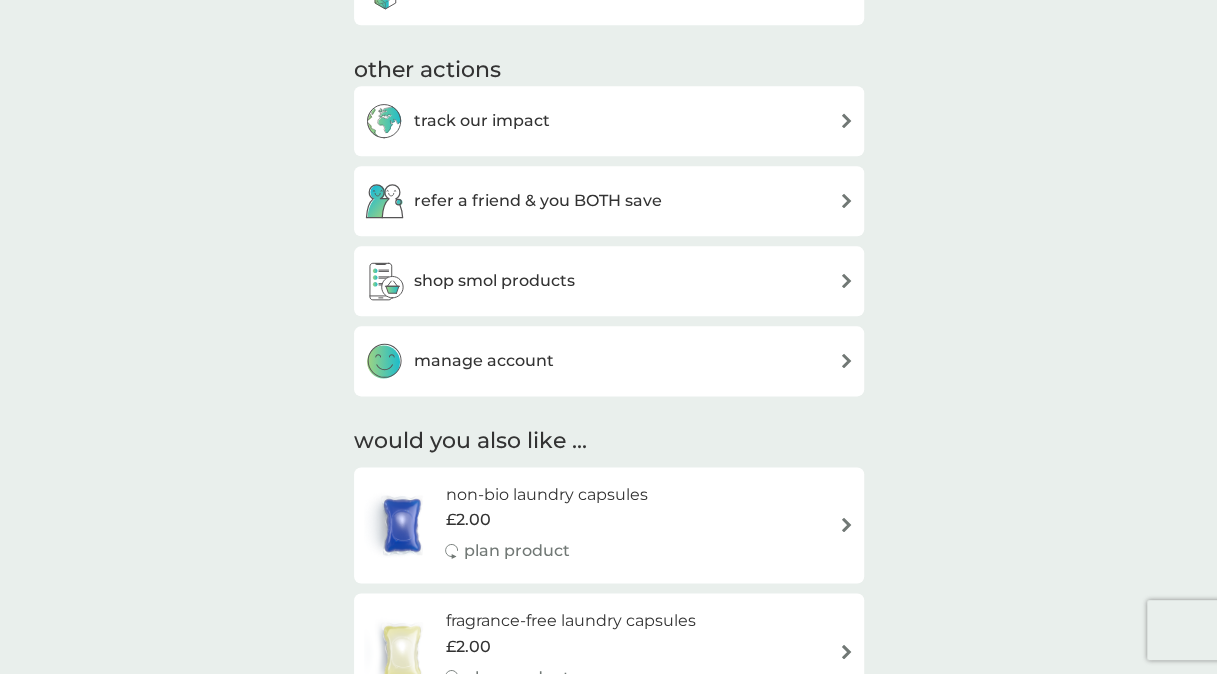 click on "manage account" at bounding box center (609, 361) 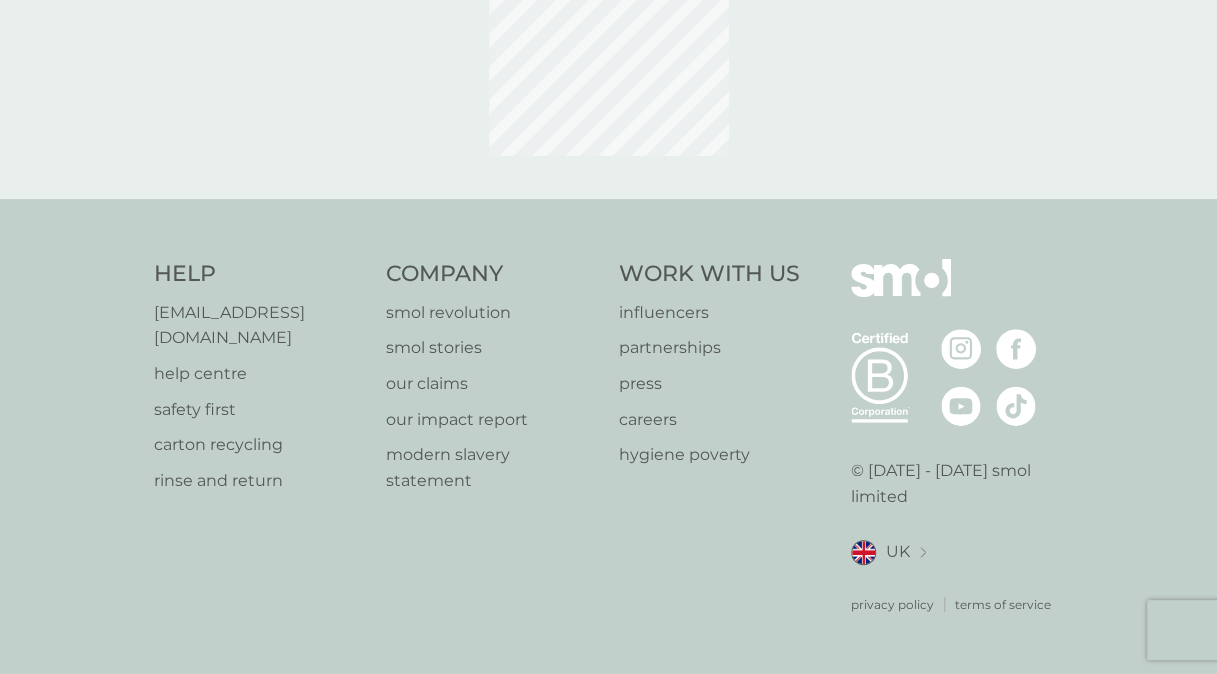 scroll, scrollTop: 0, scrollLeft: 0, axis: both 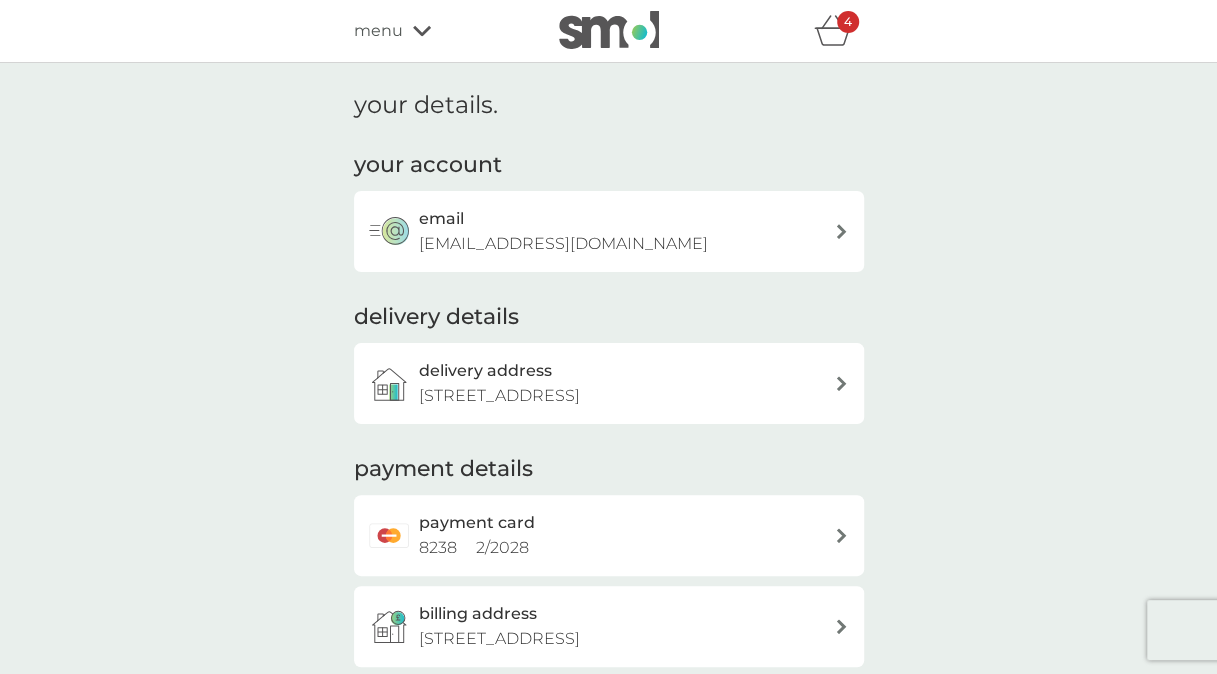 click on "payment card 8238   2 / 2028" at bounding box center (609, 535) 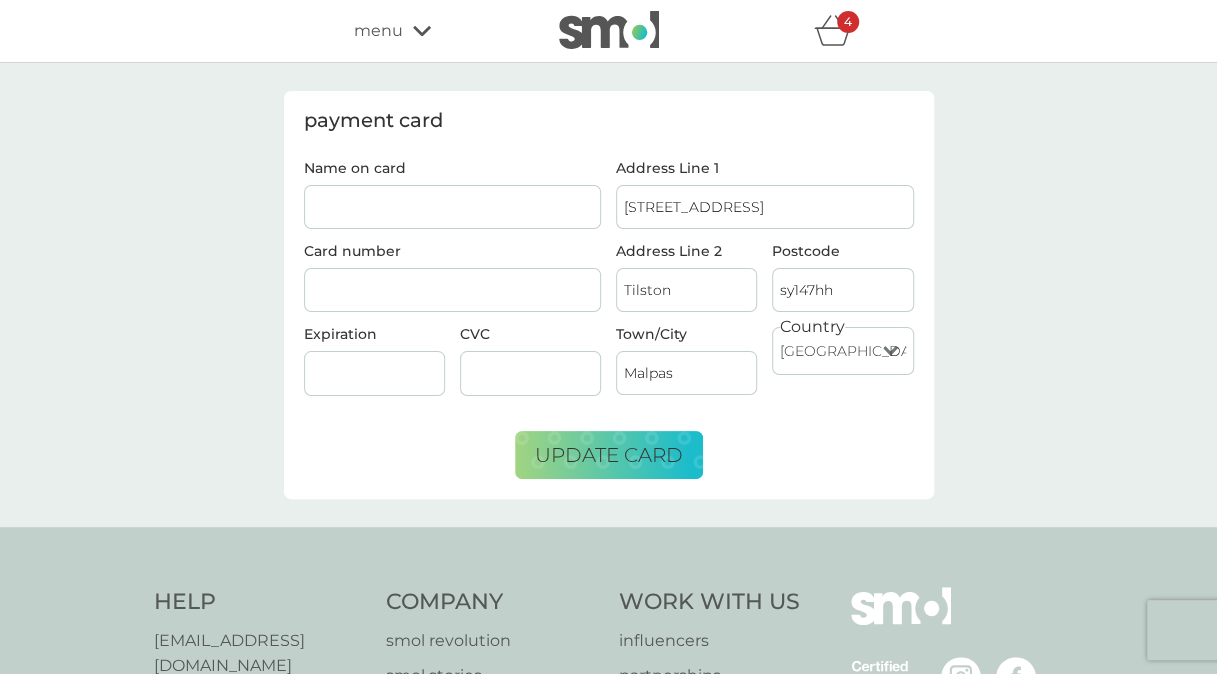 click on "Name on card" at bounding box center [453, 207] 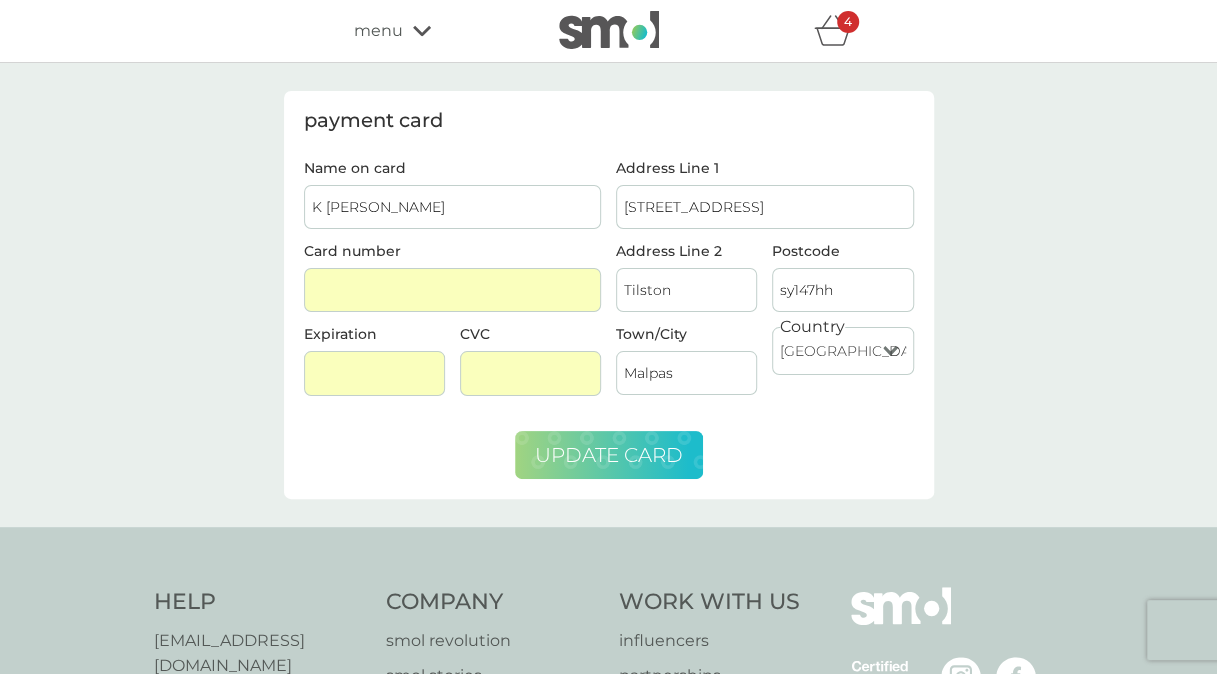 click on "update card" at bounding box center (609, 455) 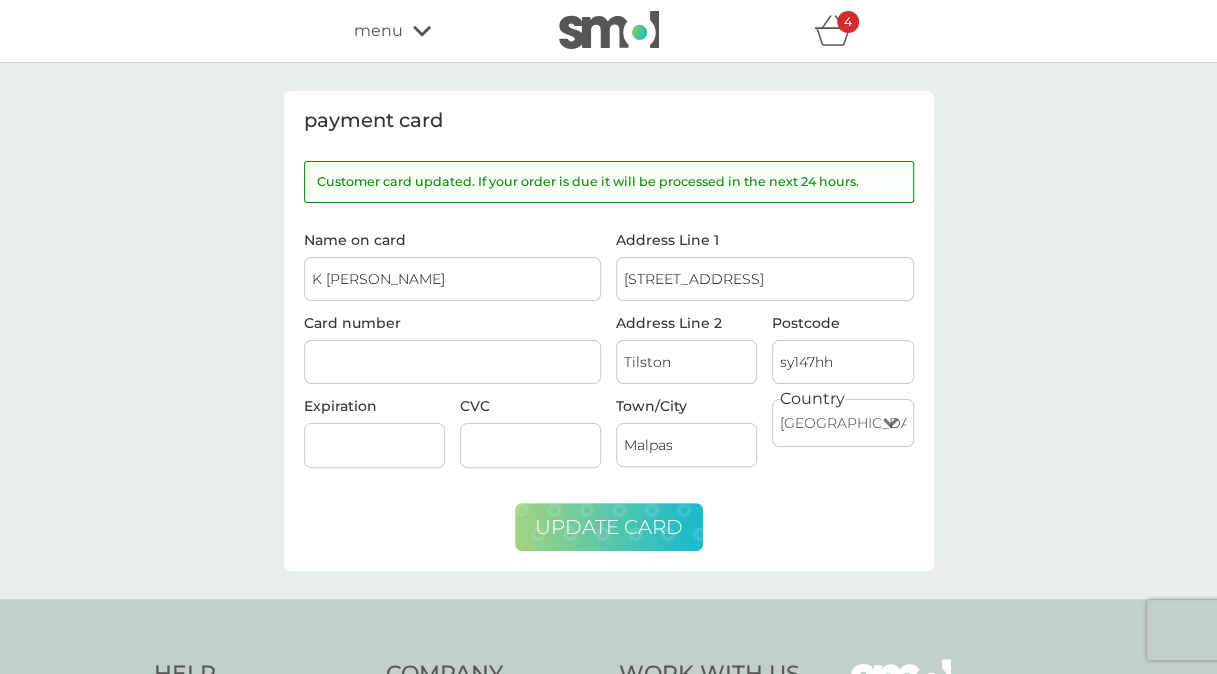 click 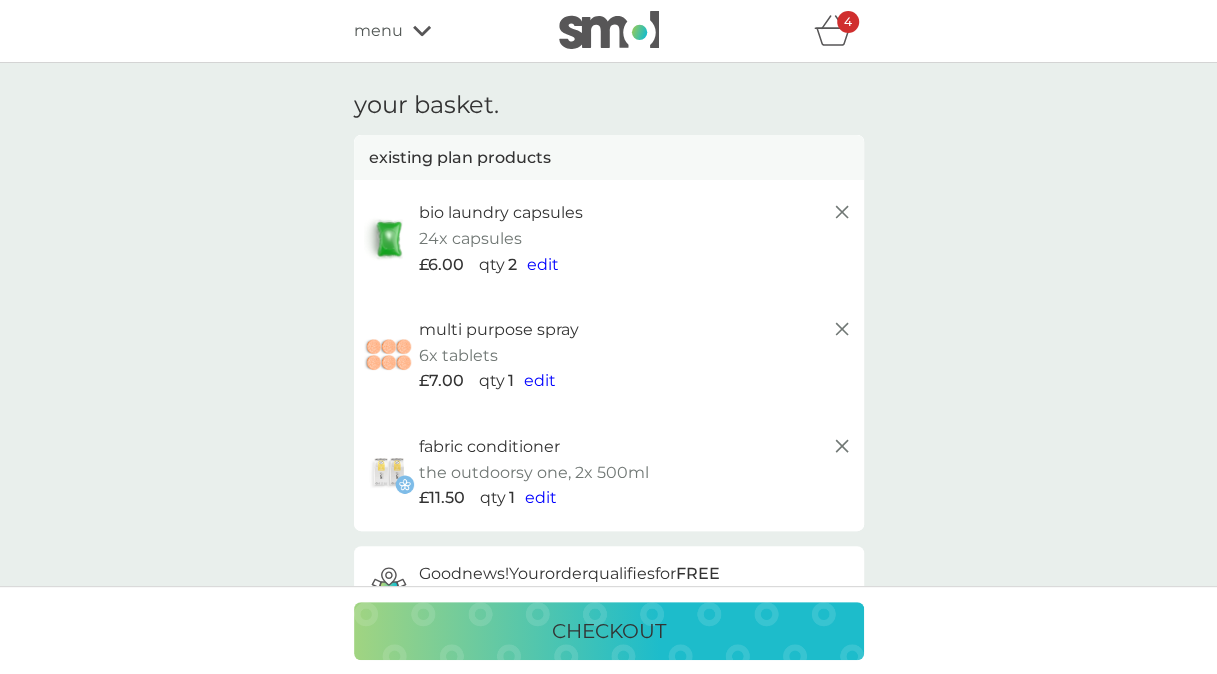 click 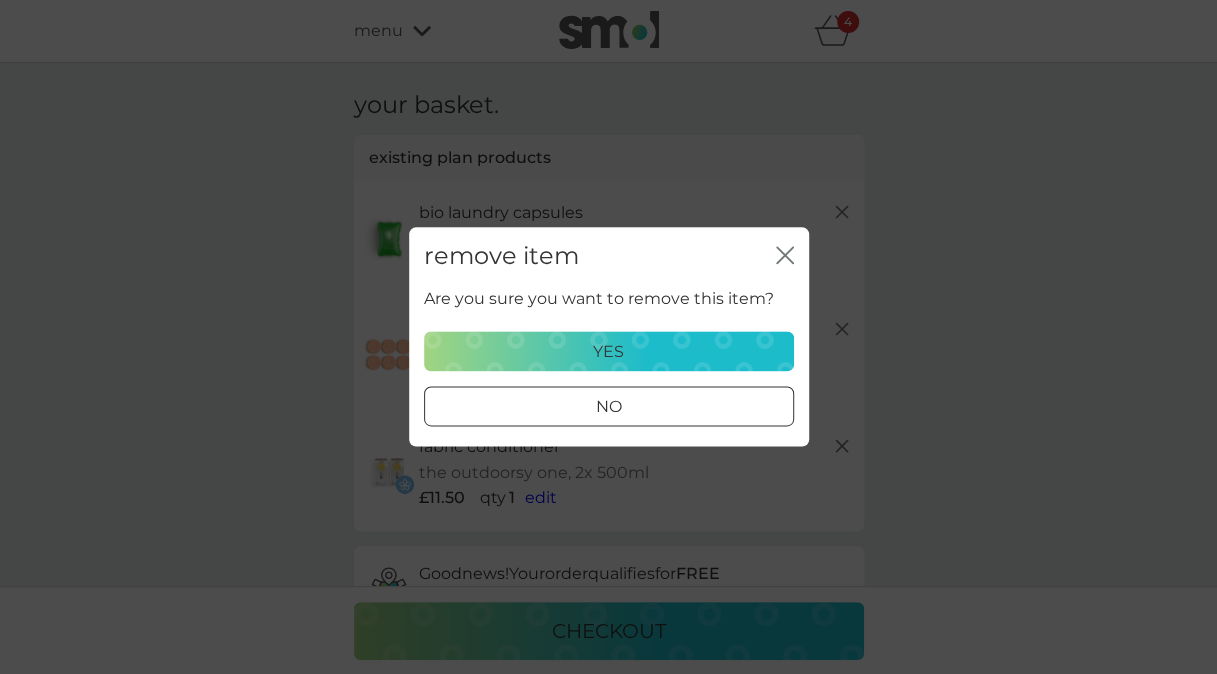 click on "yes" at bounding box center [609, 352] 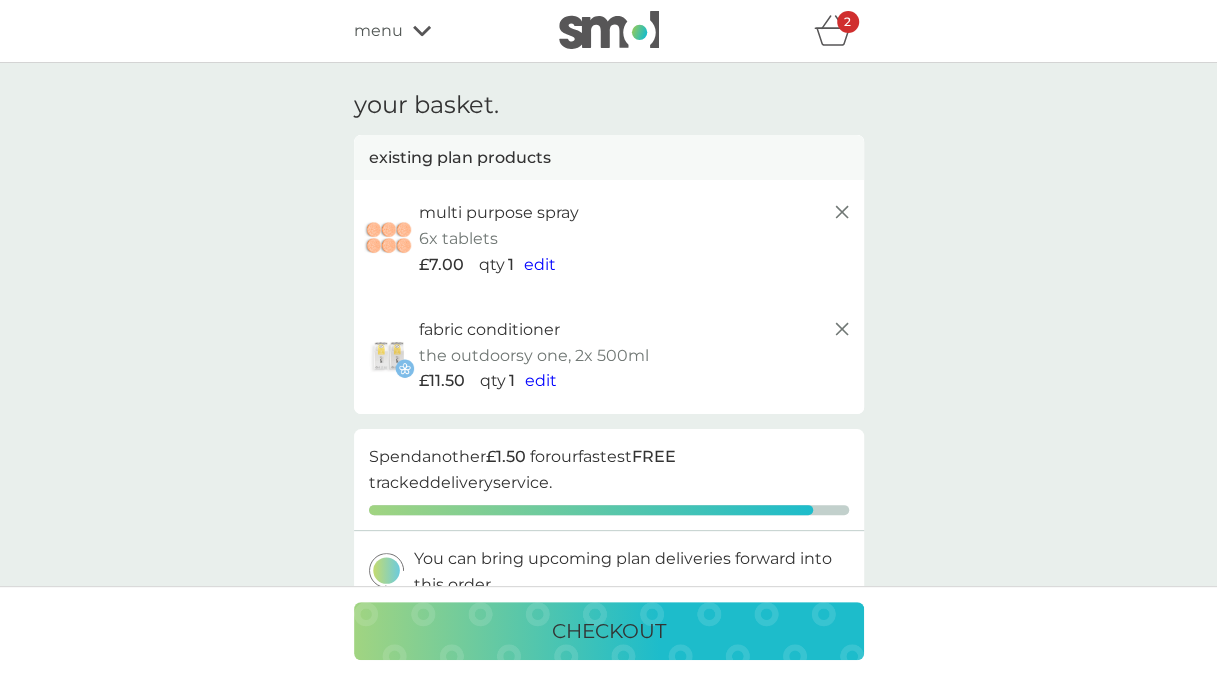 click on "your basket. existing plan products multi purpose spray 6x tablets £7.00 qty 1 edit fabric conditioner the outdoorsy one, 2x 500ml £11.50 qty 1 edit proceed to checkout Spend  another  £1.50   for  our  fastest  FREE   tracked  delivery  service.  You can bring upcoming plan deliveries forward into this order. bring deliveries forward add more products we   donate 1 wash   to The Hygiene Bank charity with every laundry or dishwash FREE trial. Delivery FREE Total to pay £18.50 your future charges. existing plans next charge date [DATE] multi purpose spray 6x tablets   £7.00 qty 1 next charge date [DATE] fabric conditioner the outdoorsy one, 2x 500ml   £11.50 qty 1 checkout" at bounding box center (609, 718) 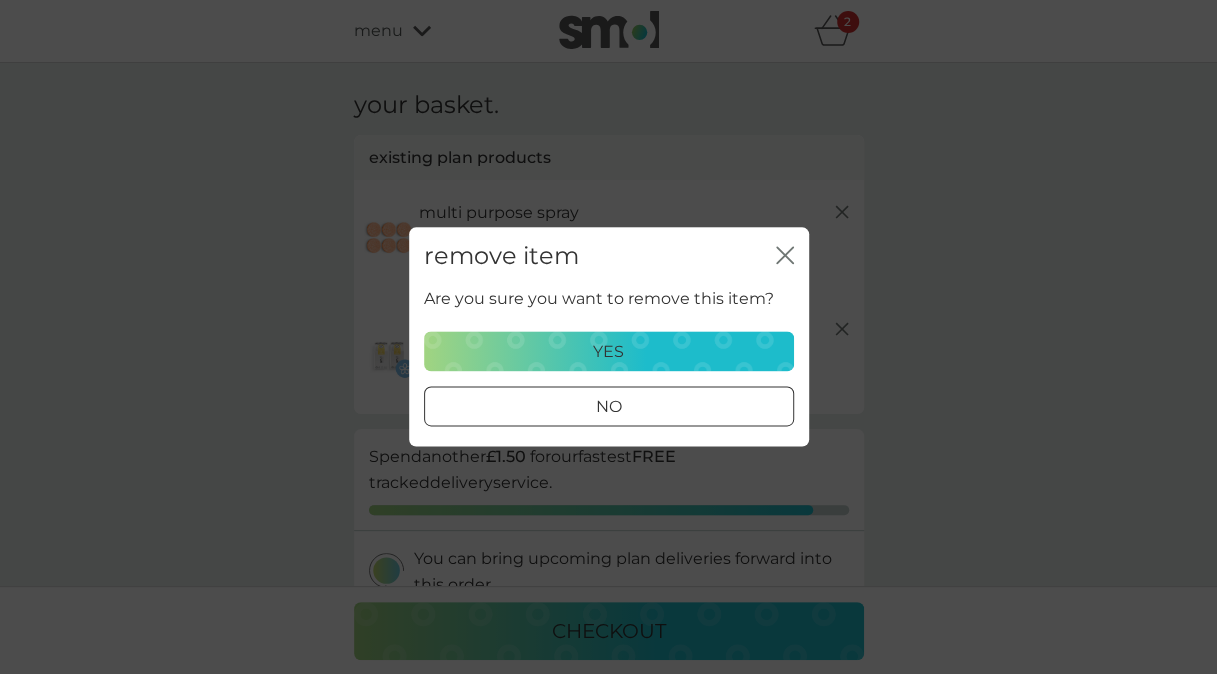 click on "yes" at bounding box center [609, 352] 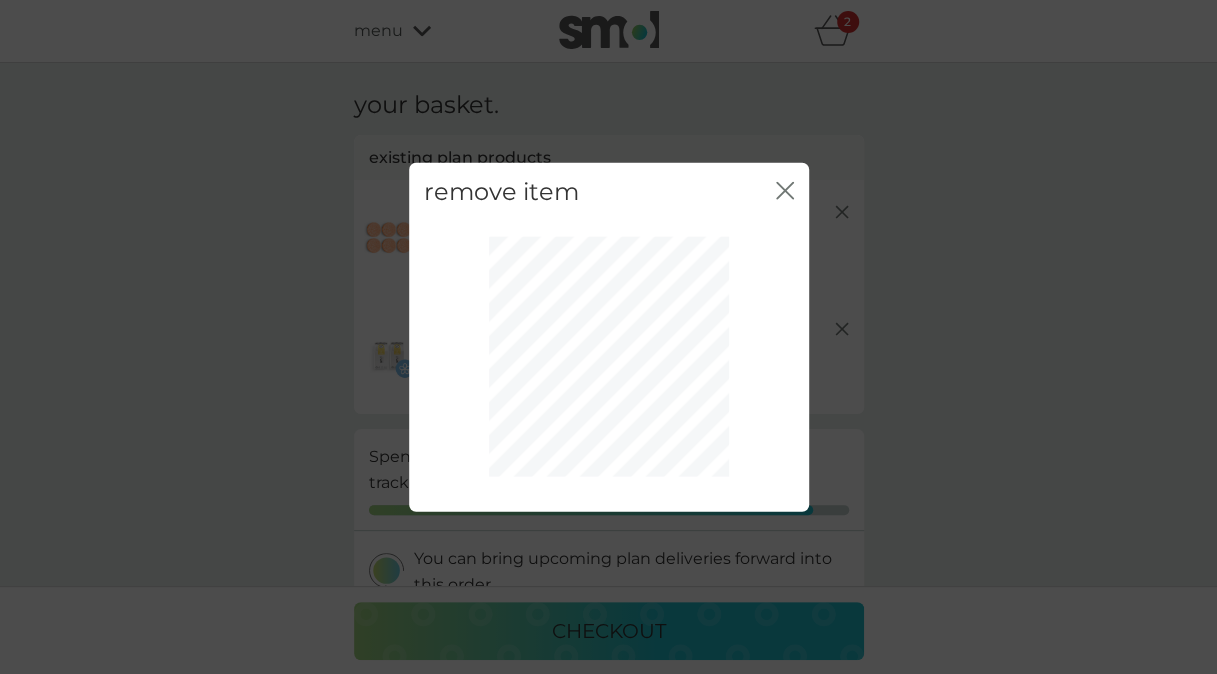 click on "close" 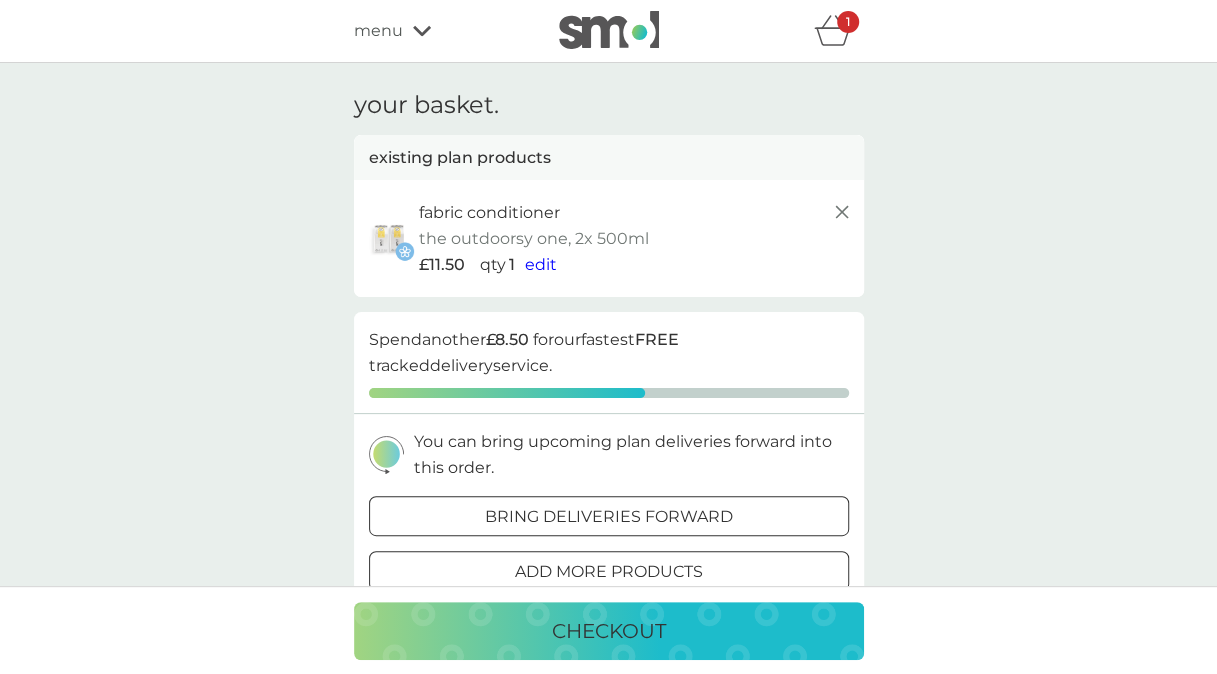 click 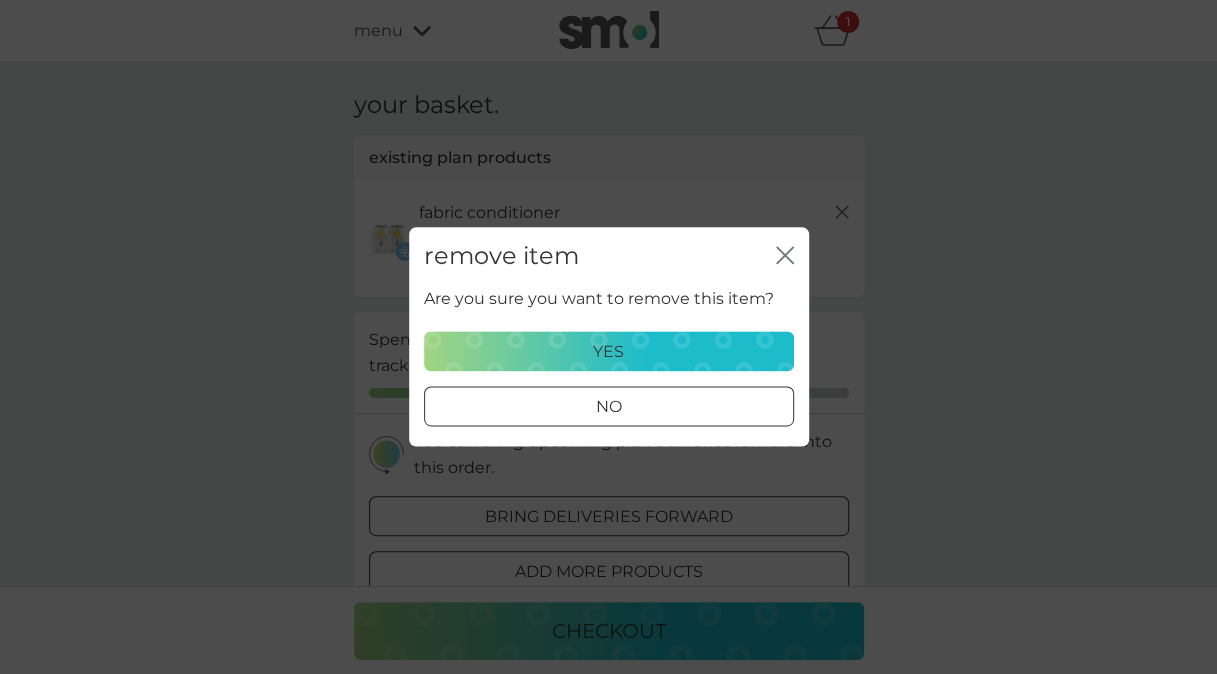 click on "yes" at bounding box center [609, 352] 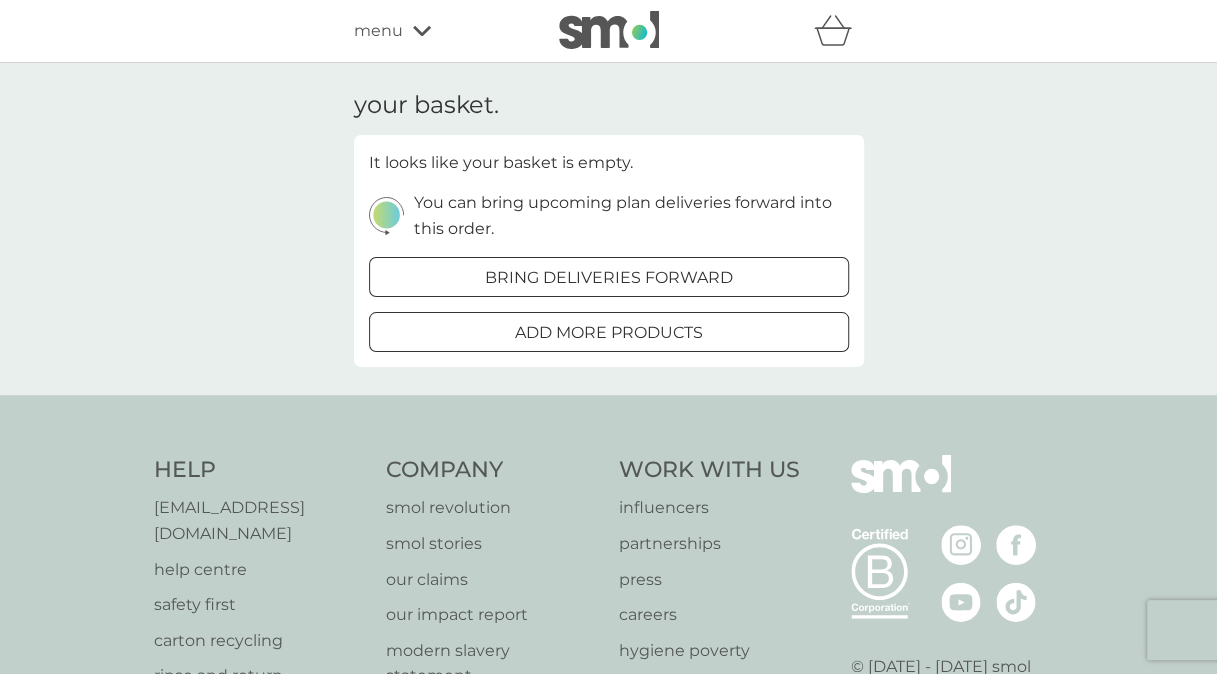 click on "menu" at bounding box center (378, 31) 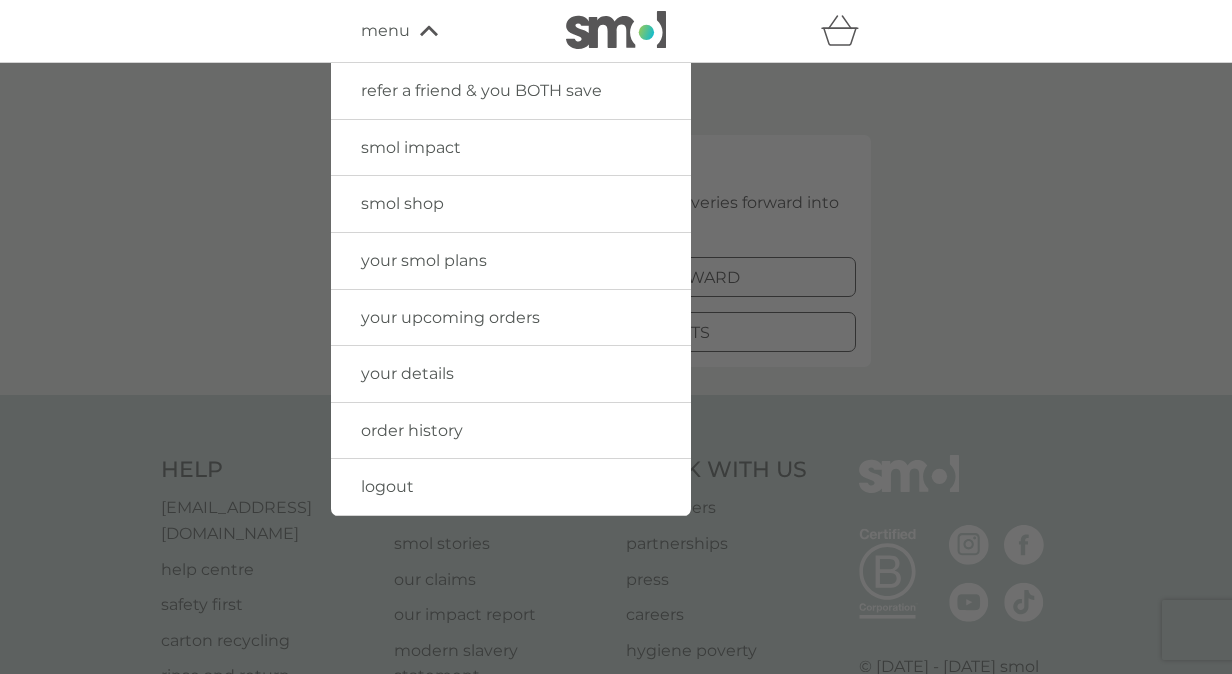 click at bounding box center (616, 400) 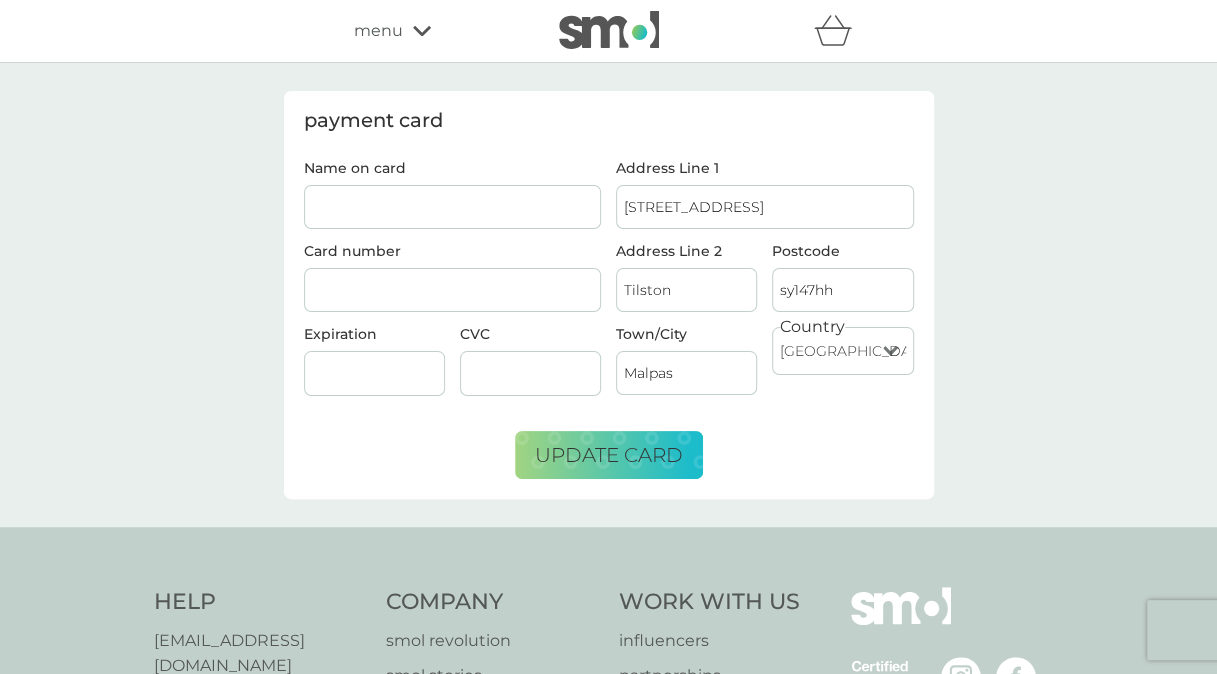 click on "menu" at bounding box center [378, 31] 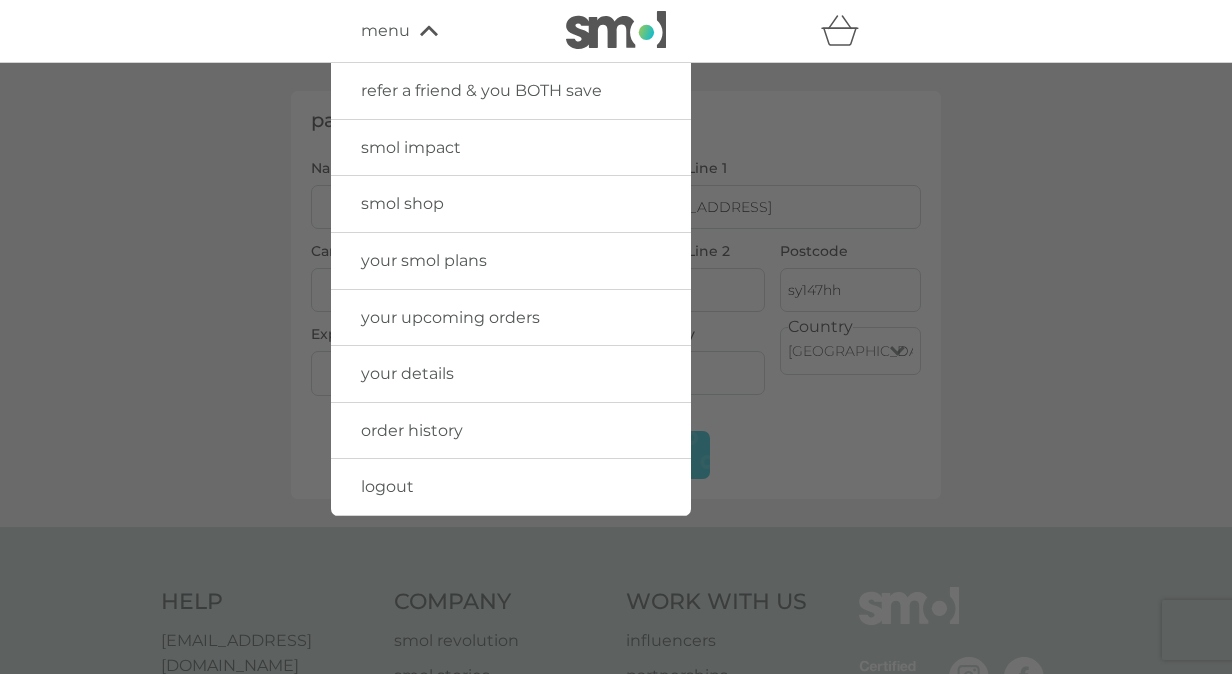 click on "smol shop" at bounding box center (402, 203) 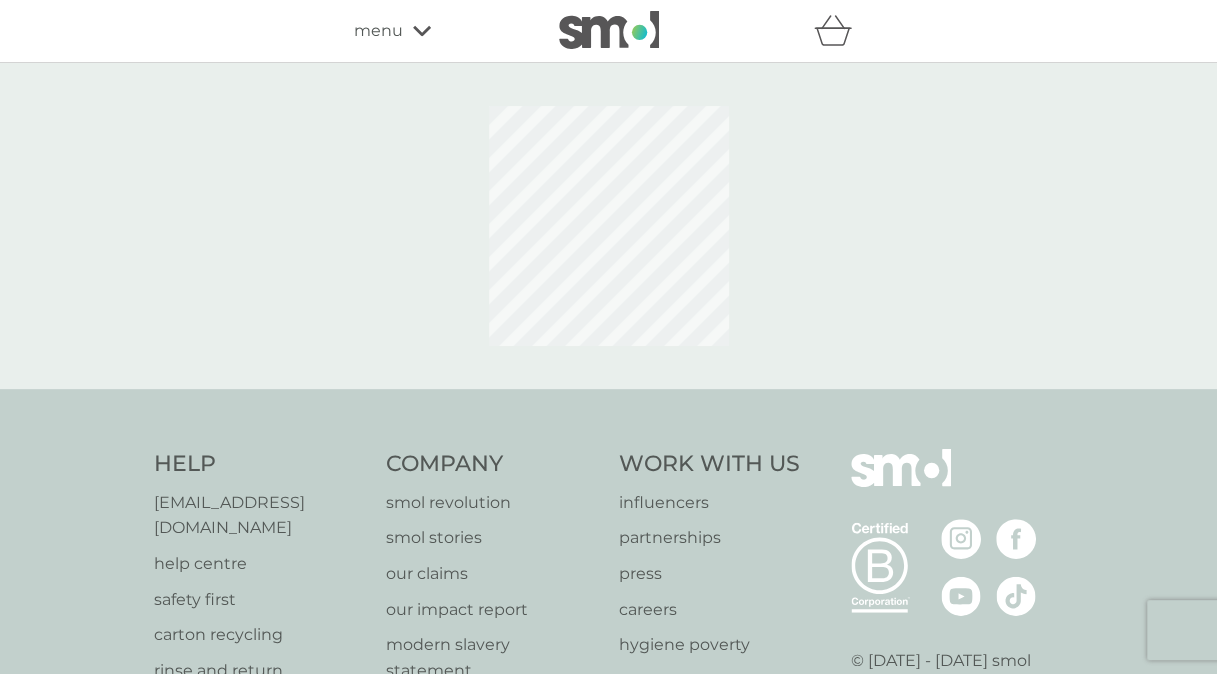 click on "menu" at bounding box center (378, 31) 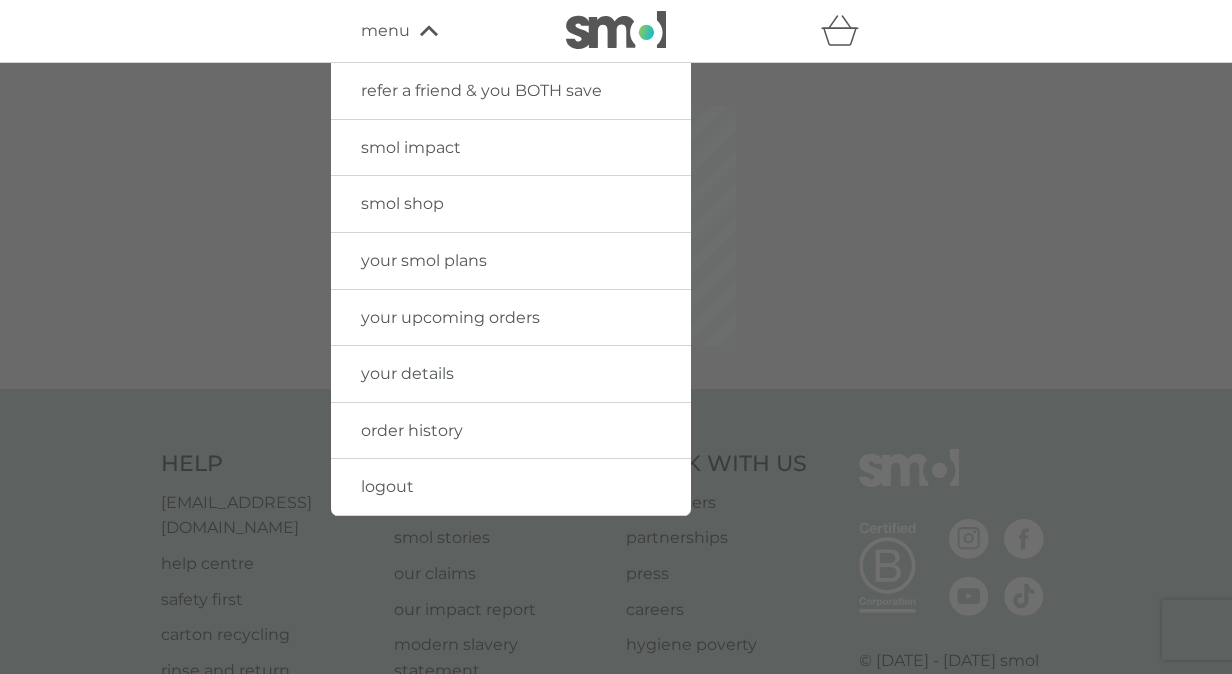 click on "your smol plans" at bounding box center [424, 260] 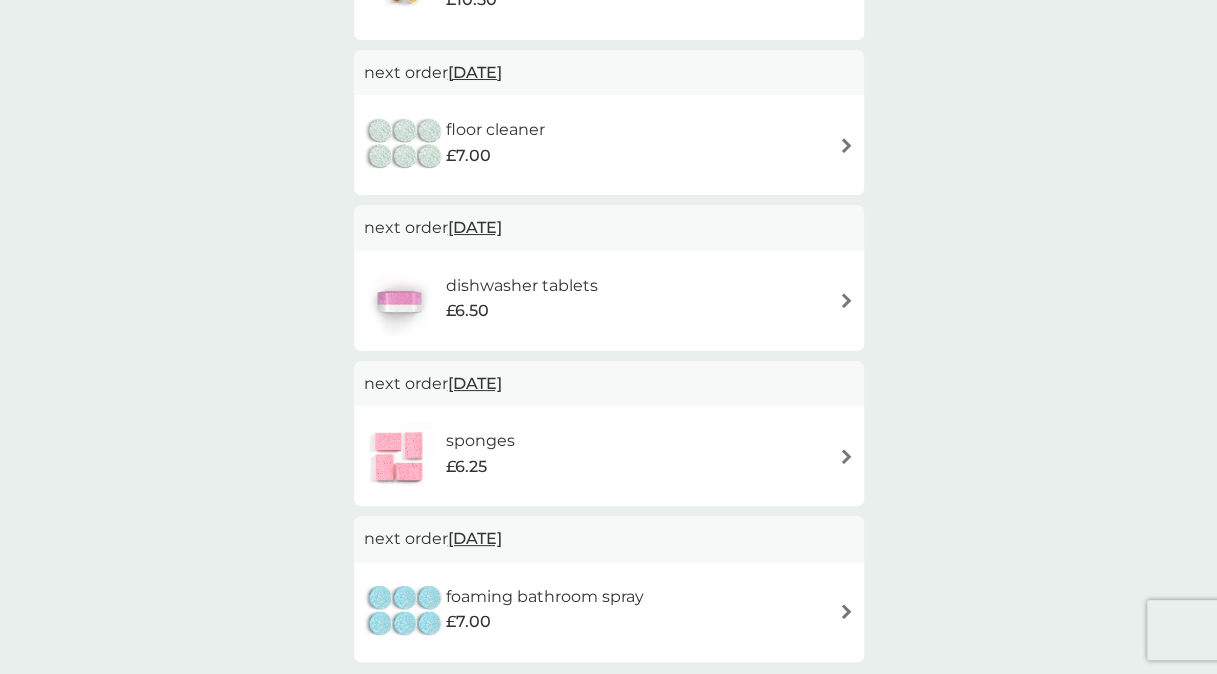 scroll, scrollTop: 1172, scrollLeft: 0, axis: vertical 